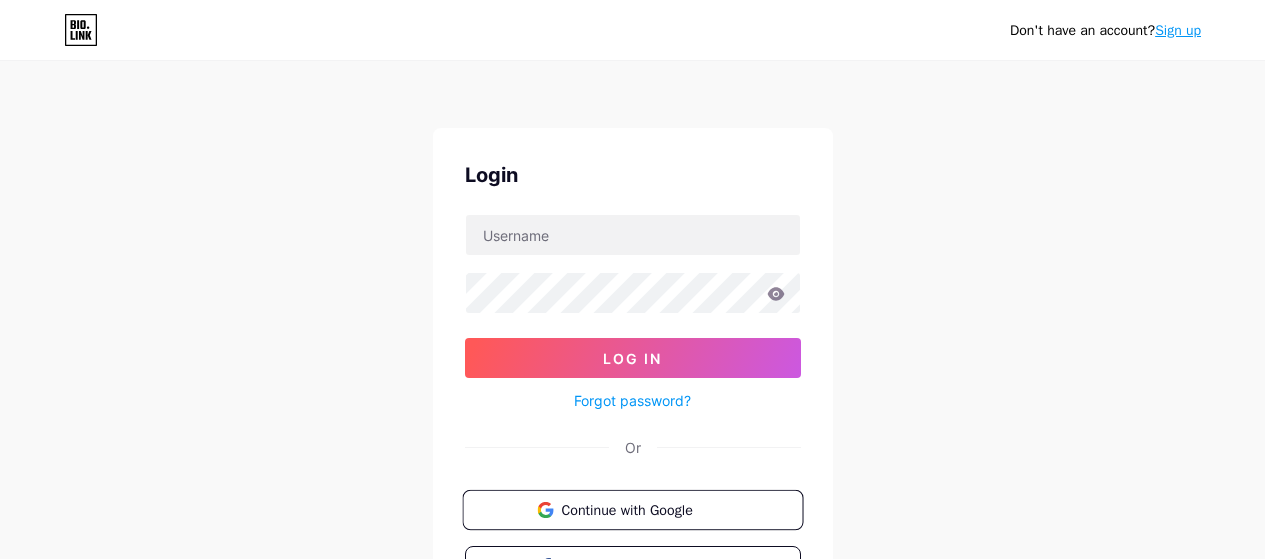 scroll, scrollTop: 0, scrollLeft: 0, axis: both 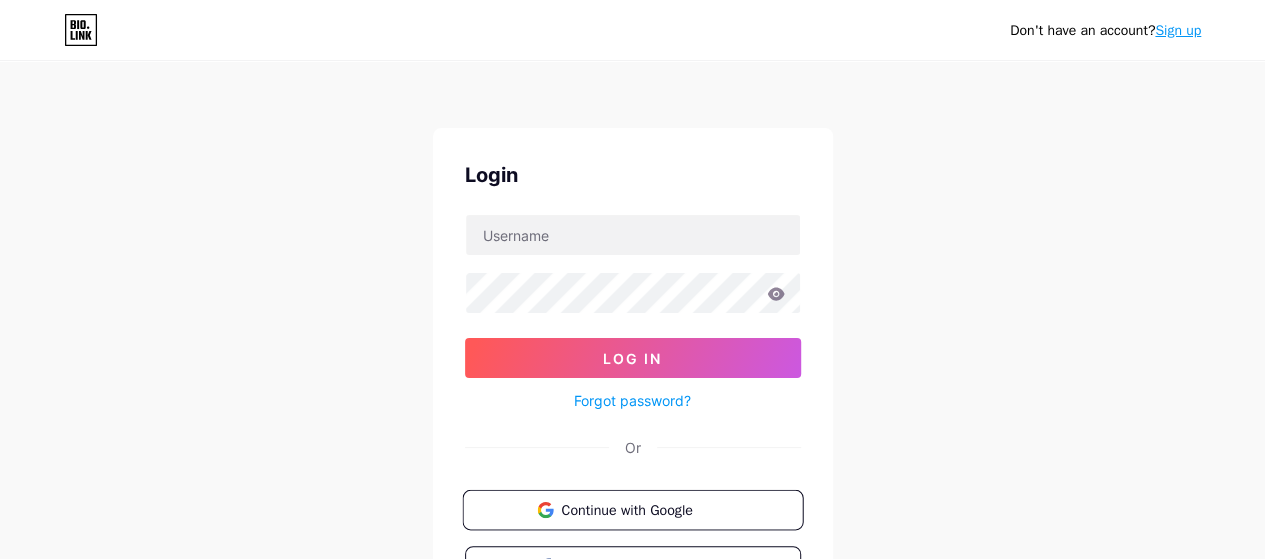 click on "Continue with Google" at bounding box center [644, 509] 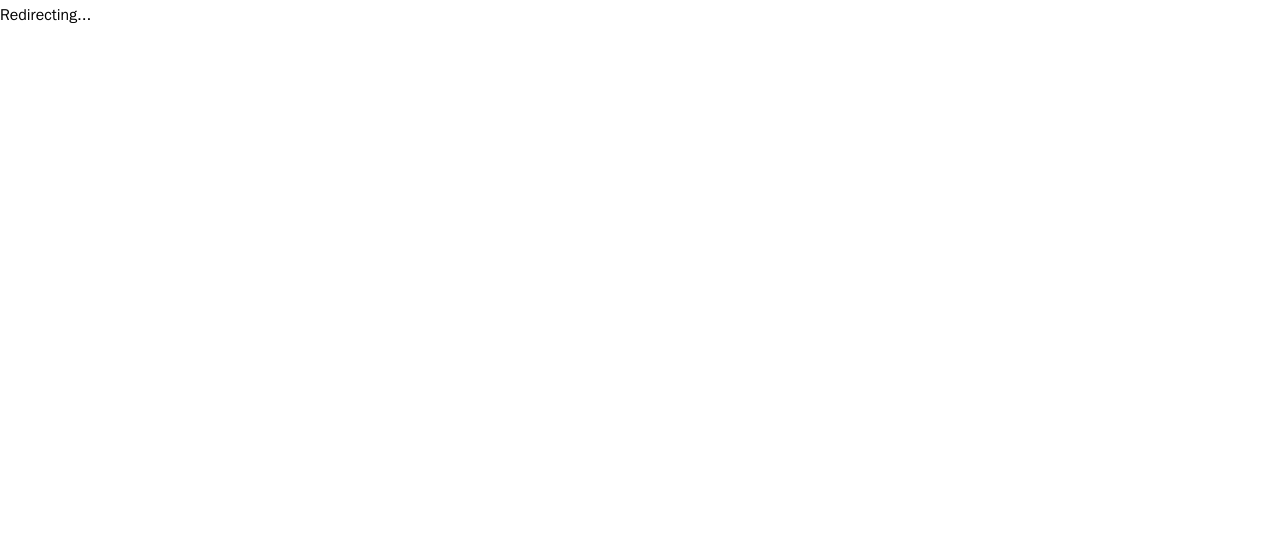 scroll, scrollTop: 0, scrollLeft: 0, axis: both 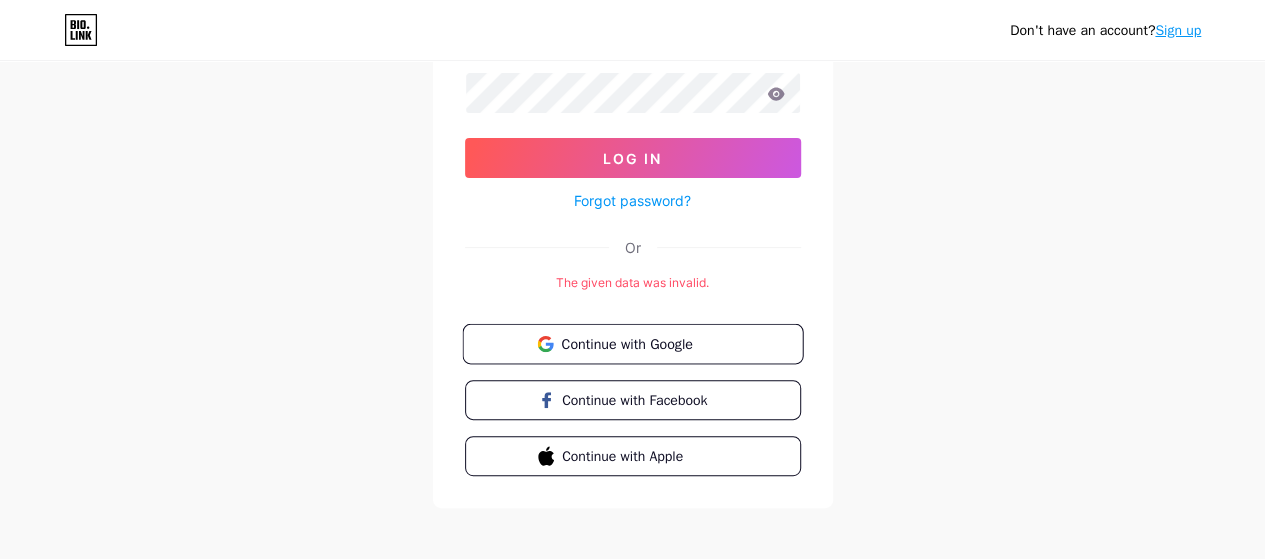 click on "Continue with Google" at bounding box center (644, 343) 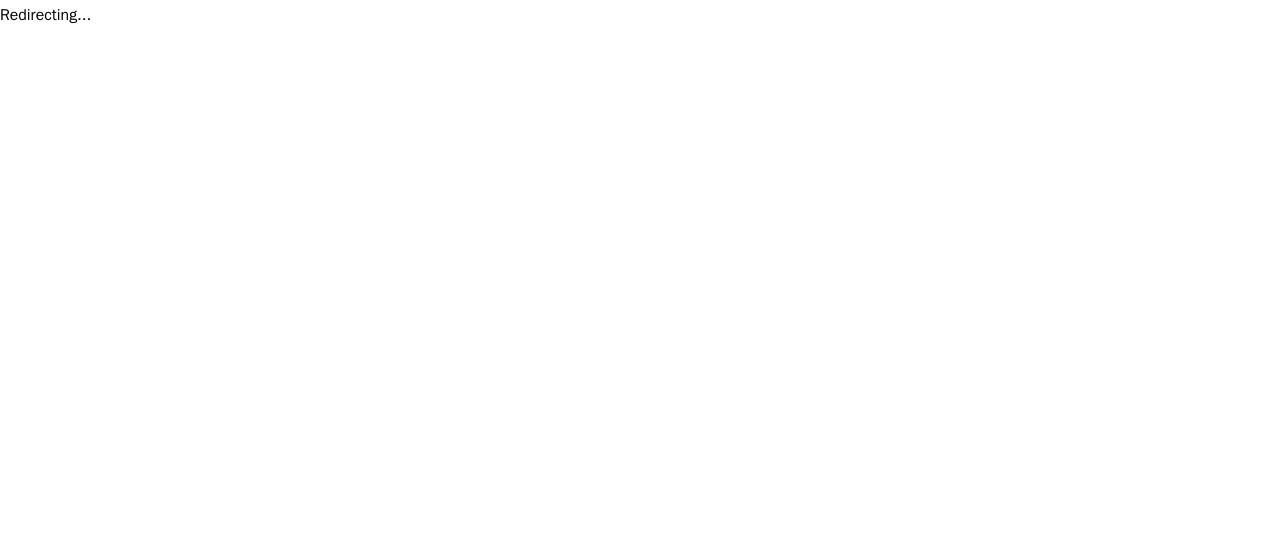scroll, scrollTop: 0, scrollLeft: 0, axis: both 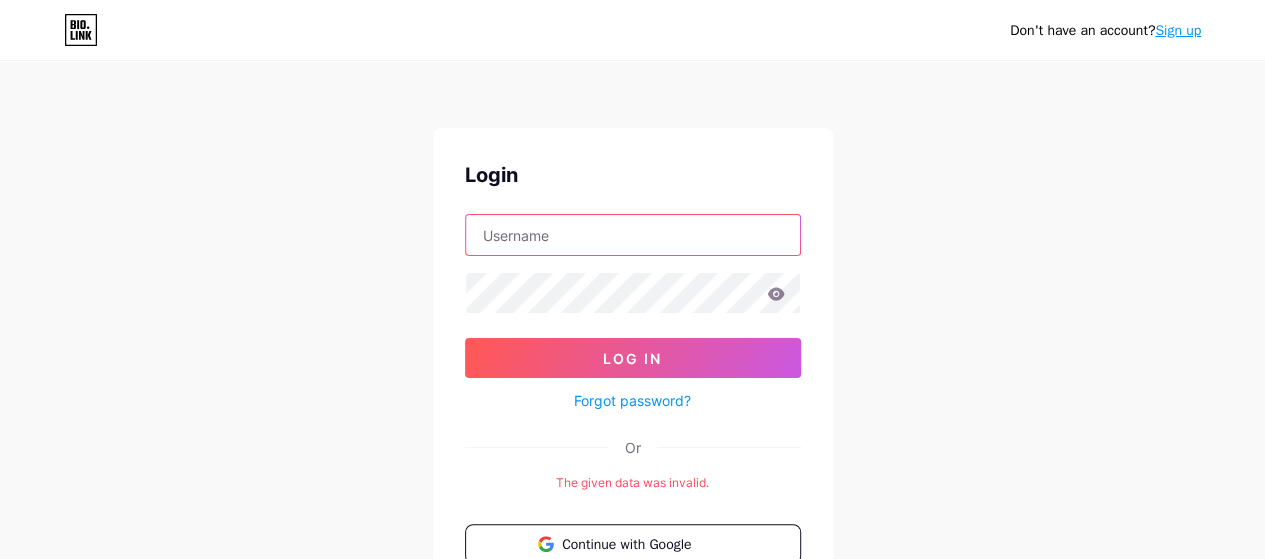 click at bounding box center (633, 235) 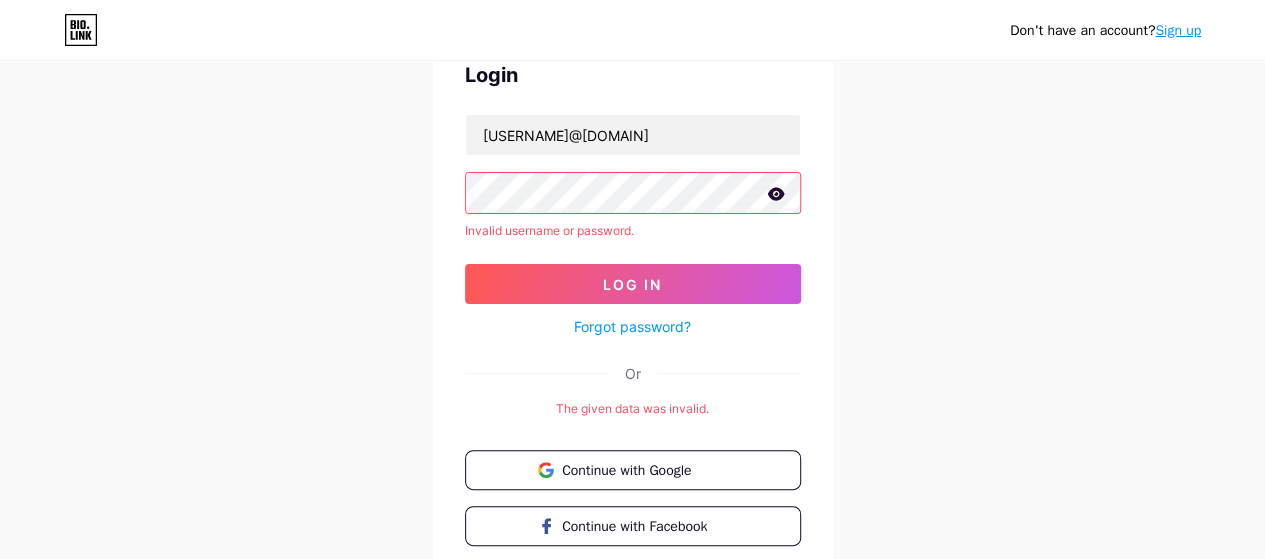 scroll, scrollTop: 0, scrollLeft: 0, axis: both 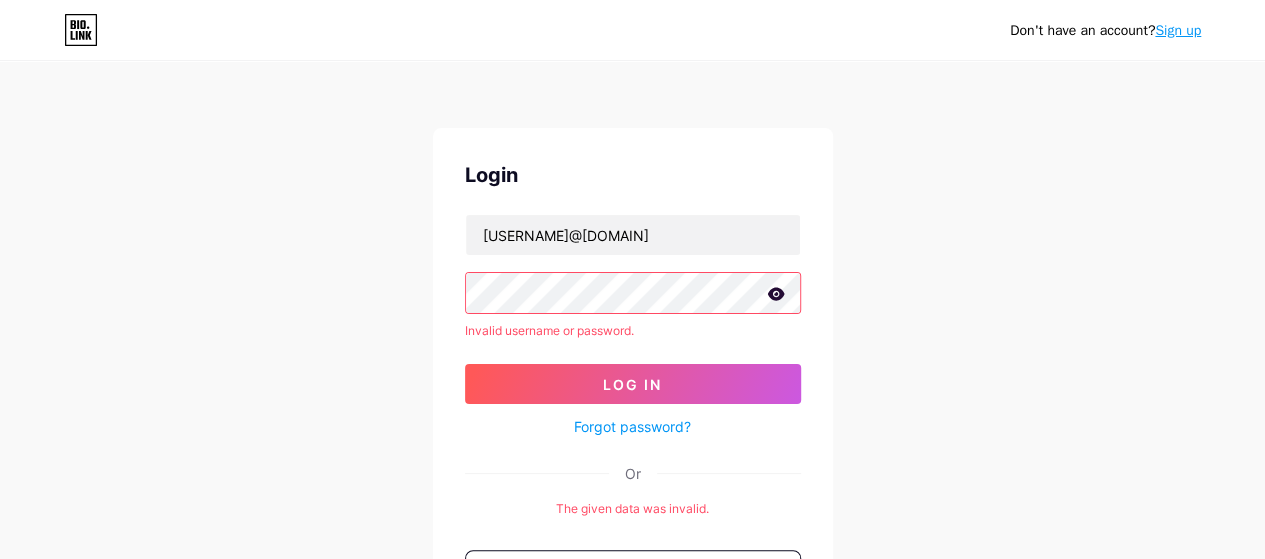 click on "Sign up" at bounding box center [1178, 30] 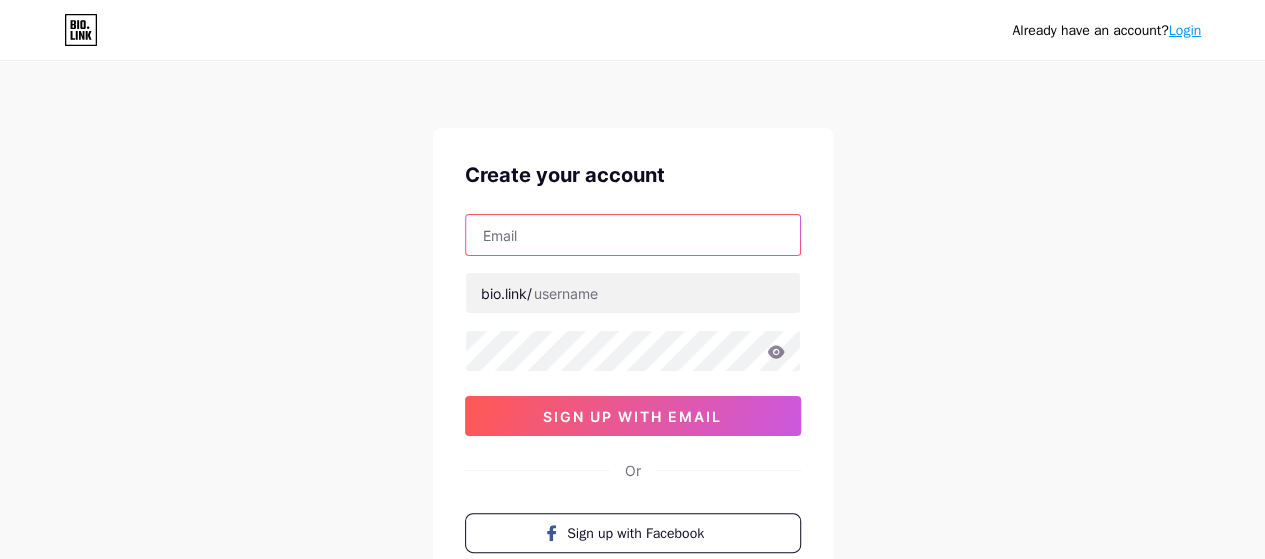 click at bounding box center [633, 235] 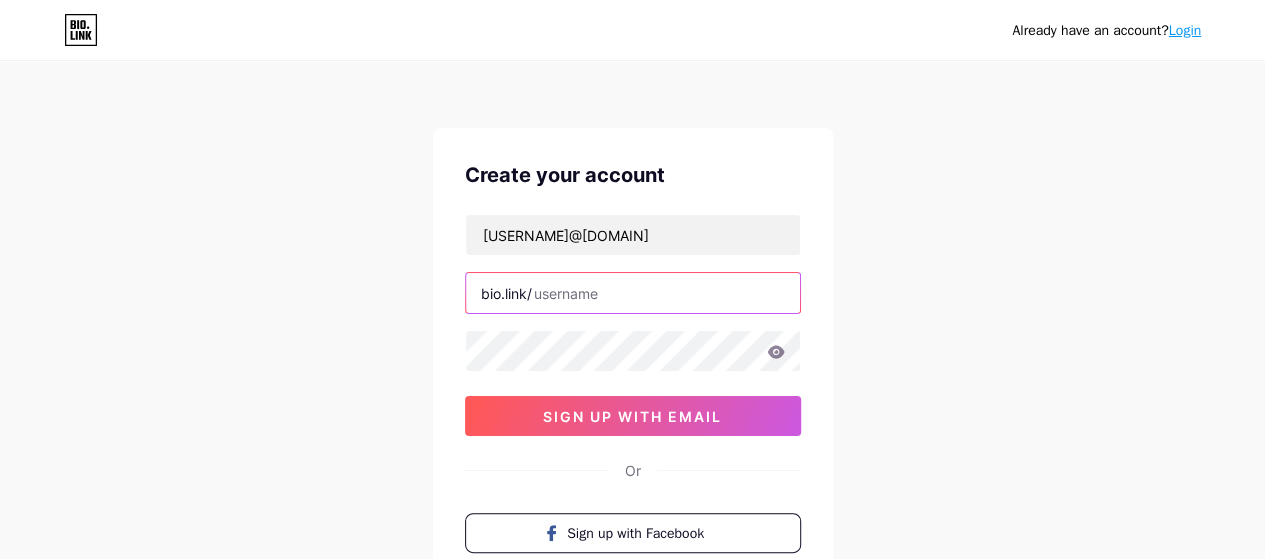 click at bounding box center (633, 293) 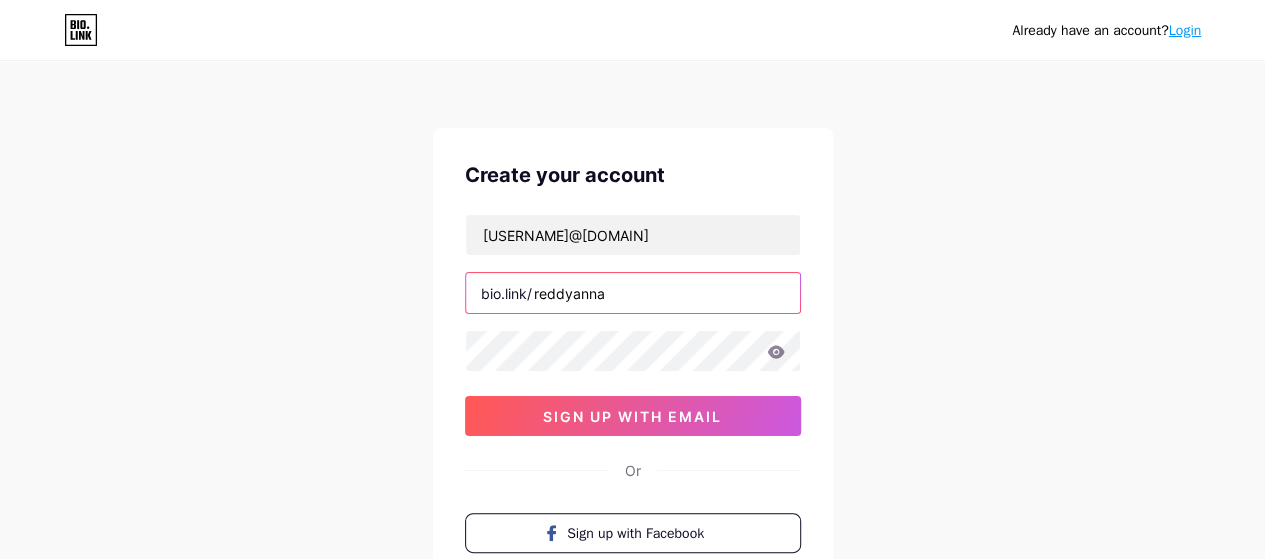 type on "reddyanna" 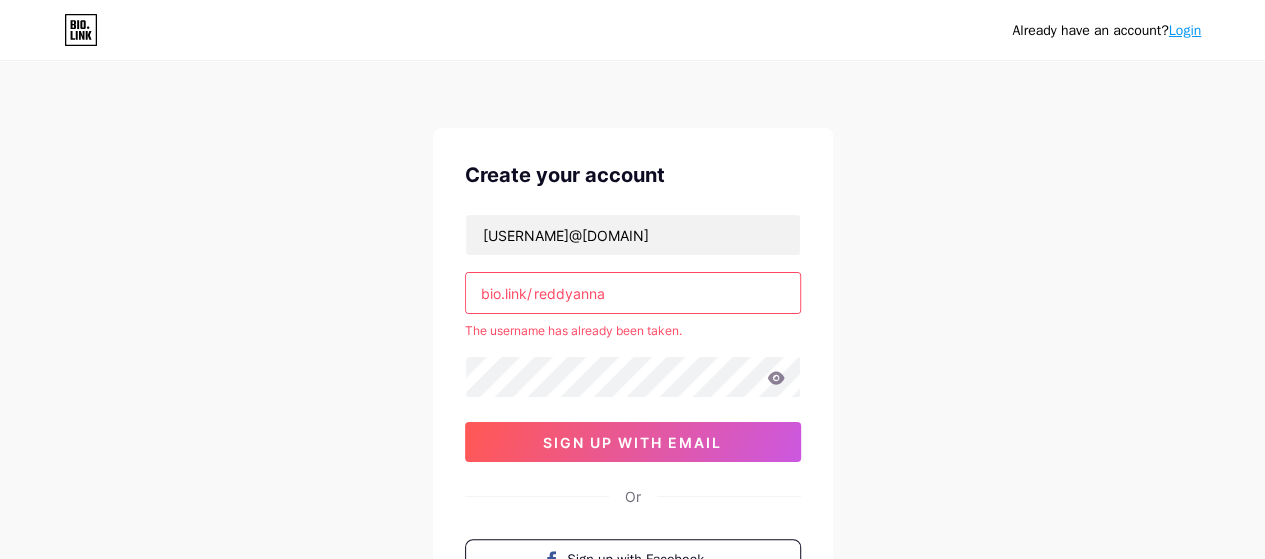 click on "Already have an account?  Login   Create your account     reddyanna338@gmail.com     bio.link/   reddyanna     The username has already been taken.                 sign up with email         Or       Sign up with Facebook
Sign up with Apple
By signing up, you agree to our  Terms of Service  and  Privacy Policy ." at bounding box center [632, 395] 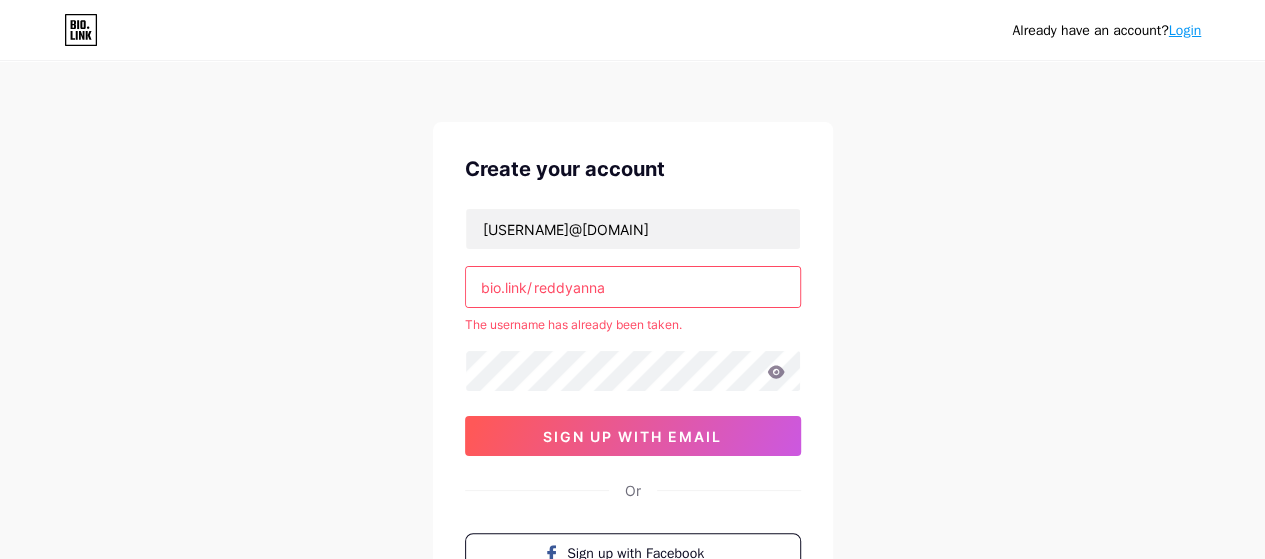 scroll, scrollTop: 200, scrollLeft: 0, axis: vertical 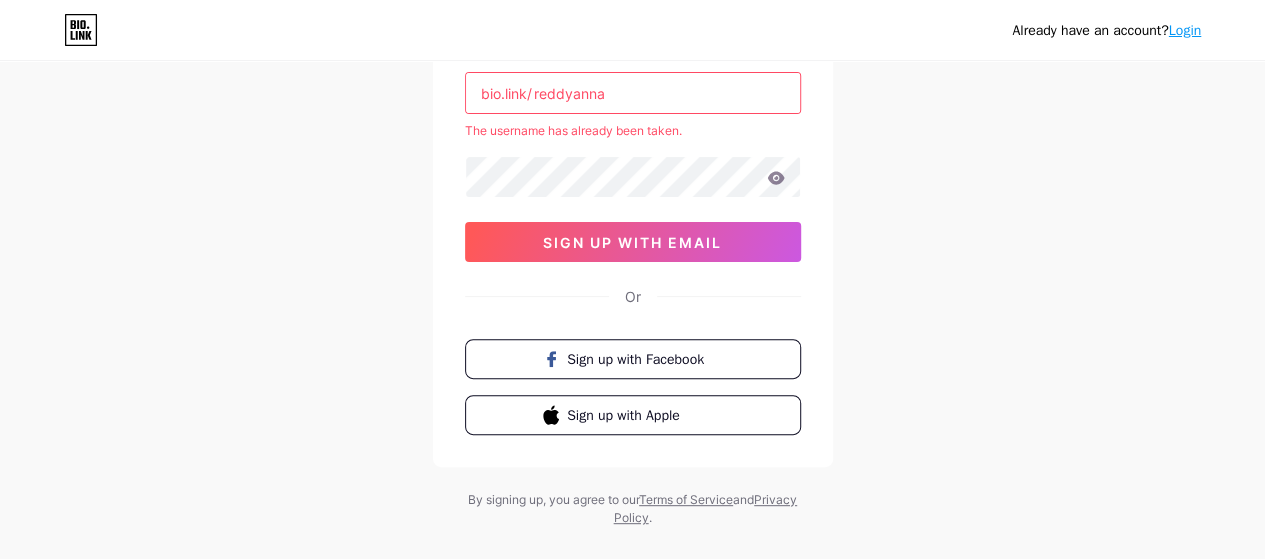 click on "Login" at bounding box center [1185, 30] 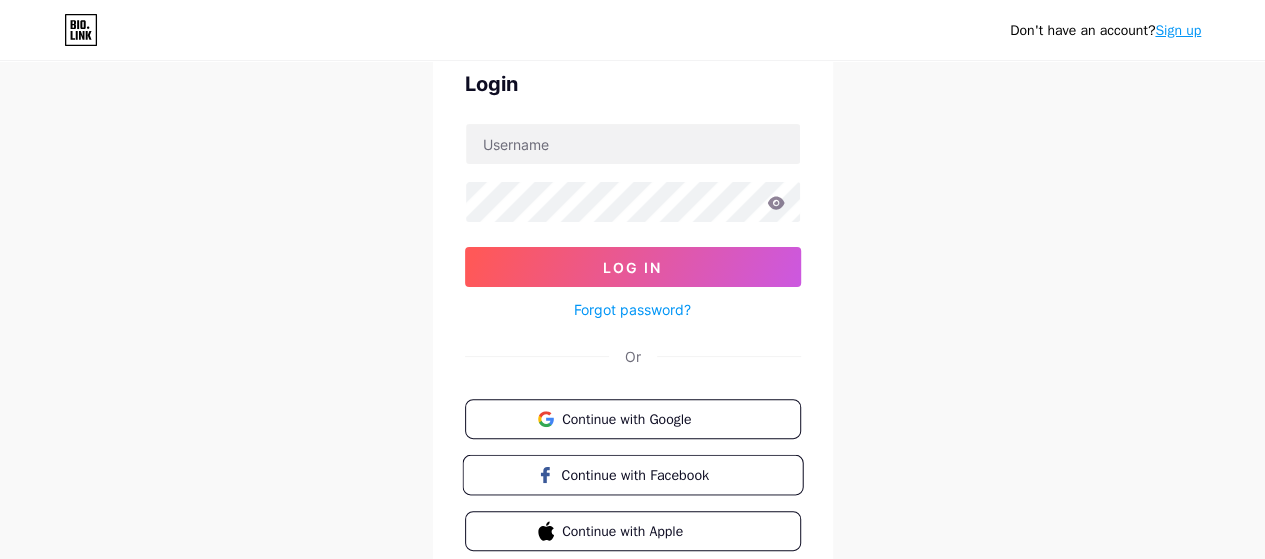 scroll, scrollTop: 175, scrollLeft: 0, axis: vertical 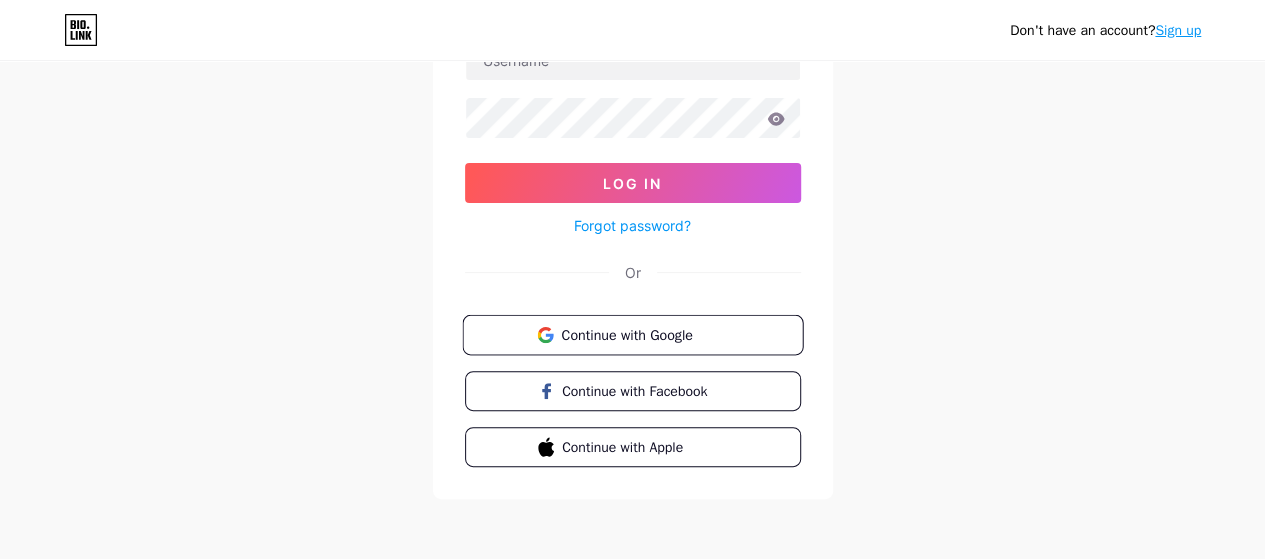 click on "Continue with Google" at bounding box center [644, 334] 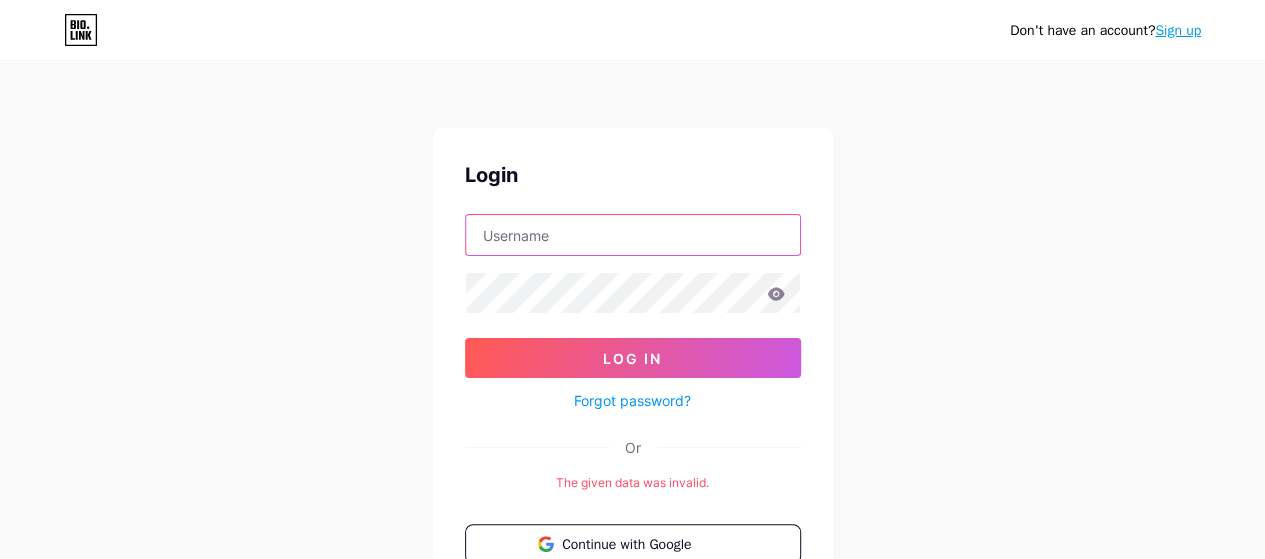 click at bounding box center [633, 235] 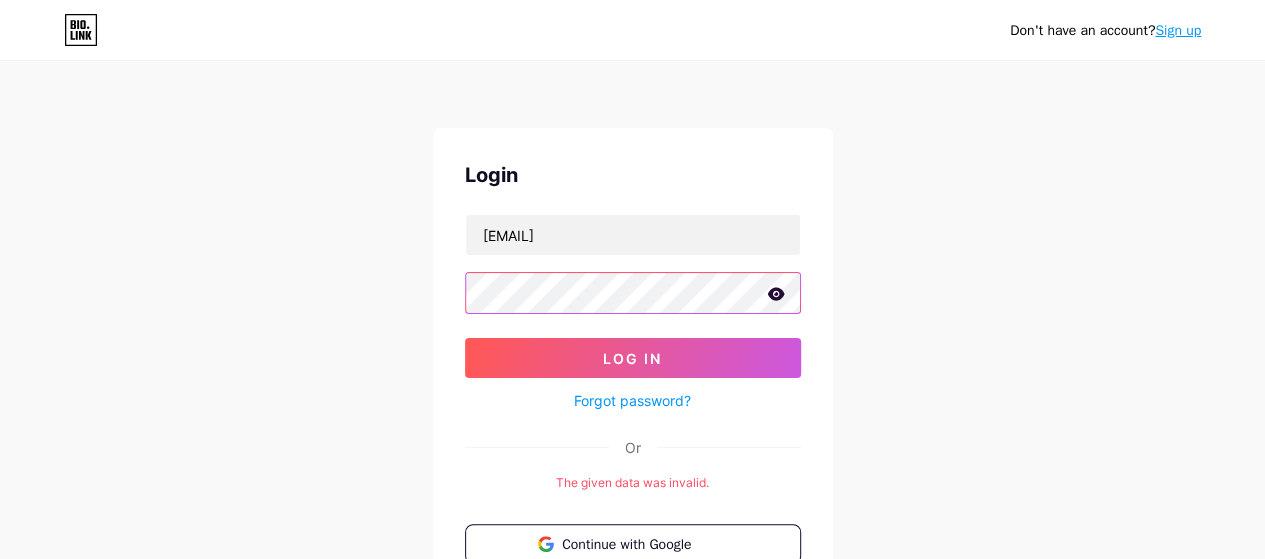 click at bounding box center [633, 293] 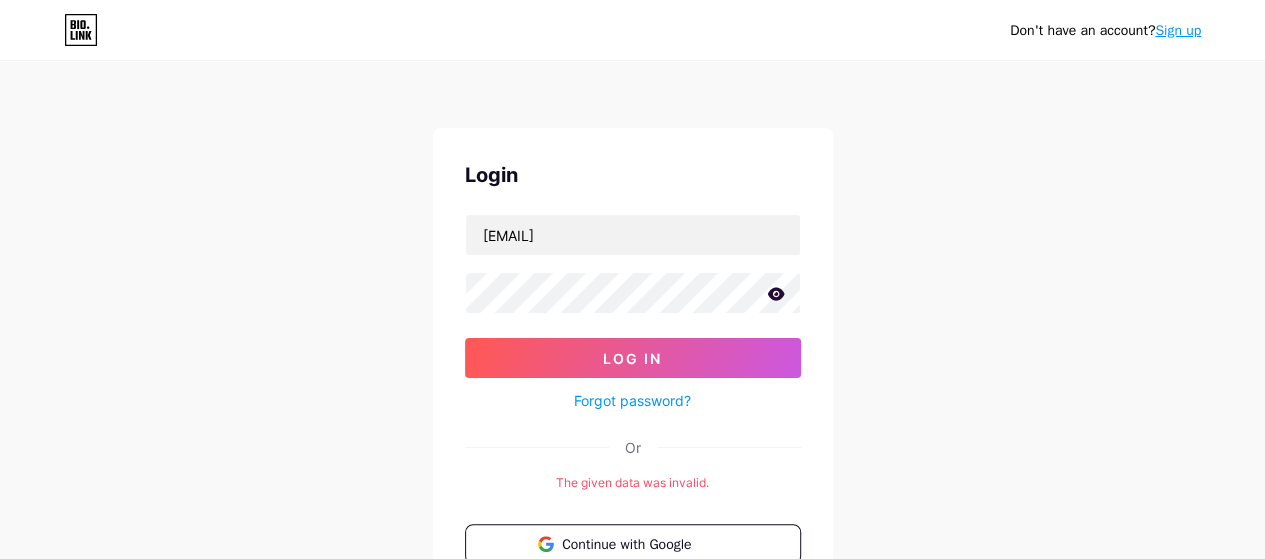 click at bounding box center (0, 0) 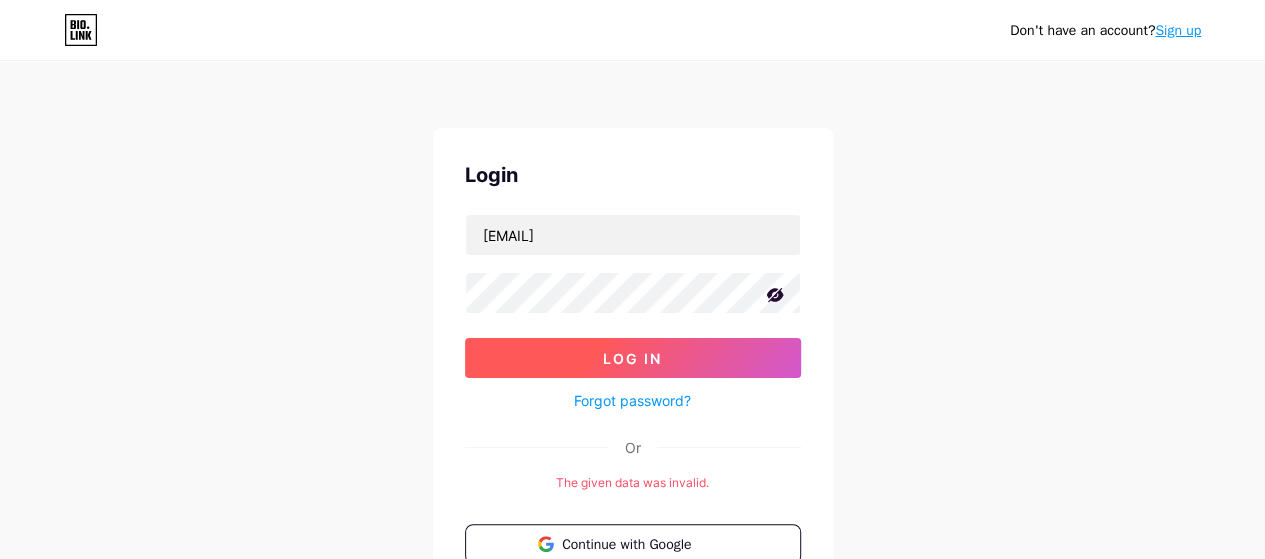 click on "Log In" at bounding box center [633, 358] 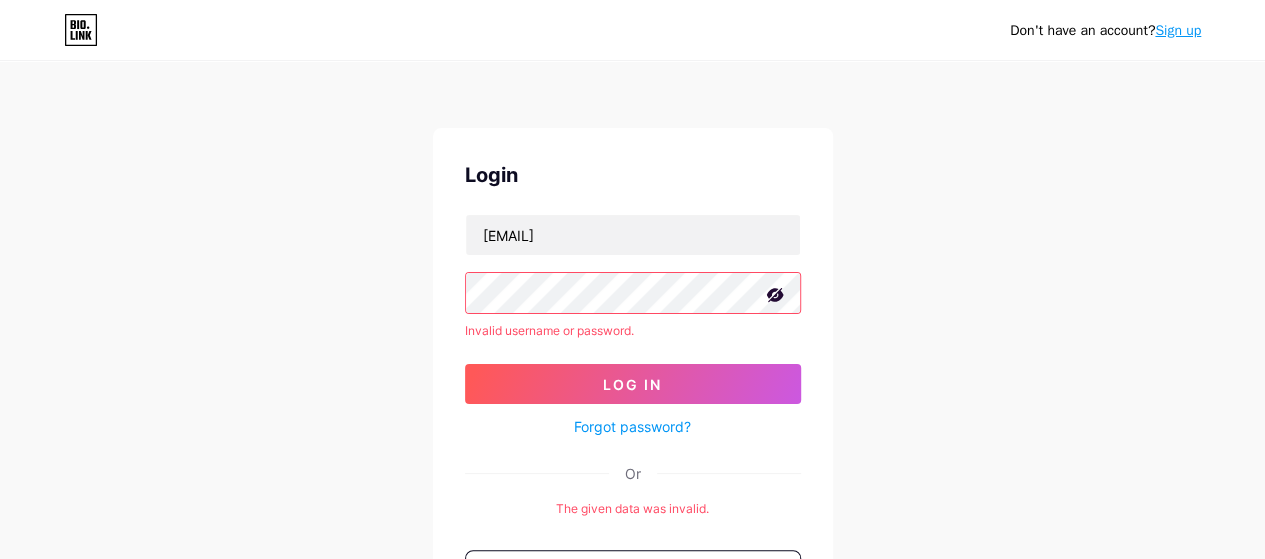 type 